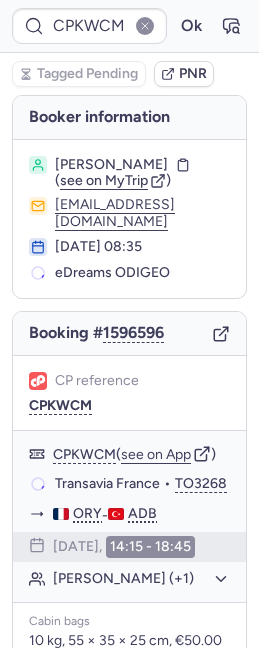 scroll, scrollTop: 0, scrollLeft: 0, axis: both 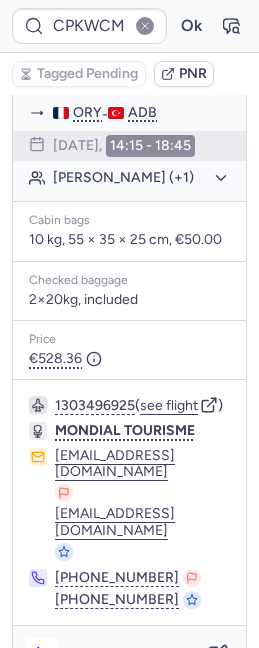 click 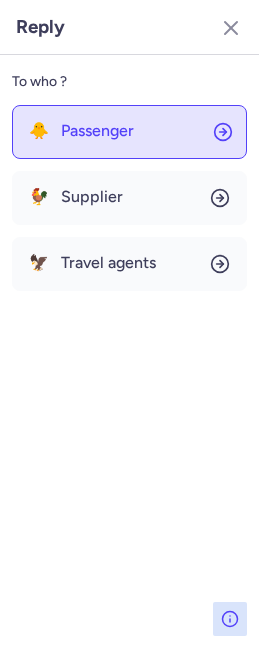 click on "🐥 Passenger" 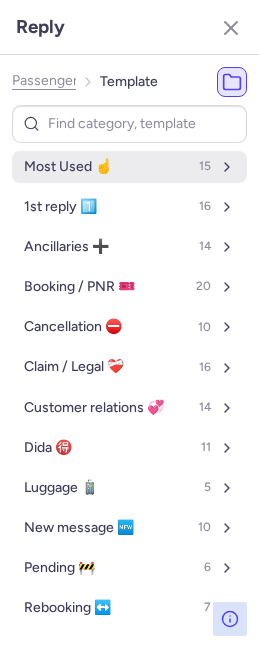 click on "Most Used ☝️" at bounding box center [68, 167] 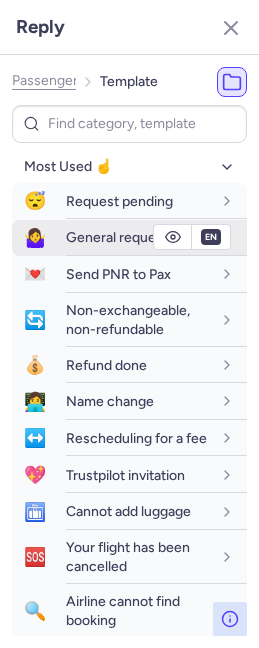 type 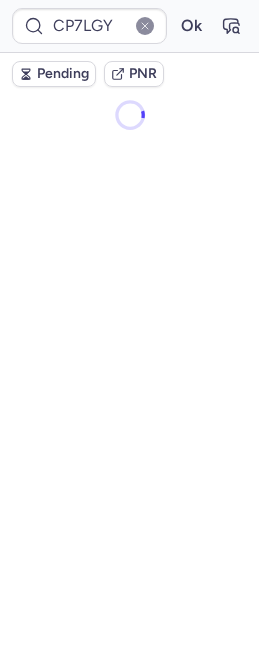 scroll, scrollTop: 0, scrollLeft: 0, axis: both 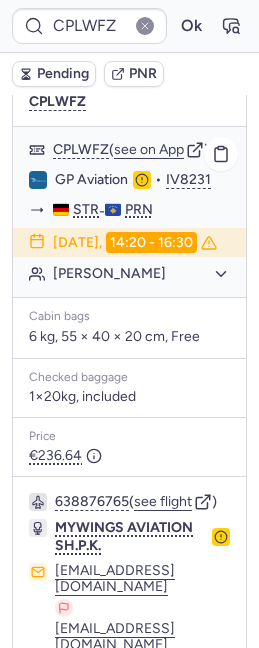 click on "23 Jul 2025,  14:20 - 16:30" at bounding box center (135, 243) 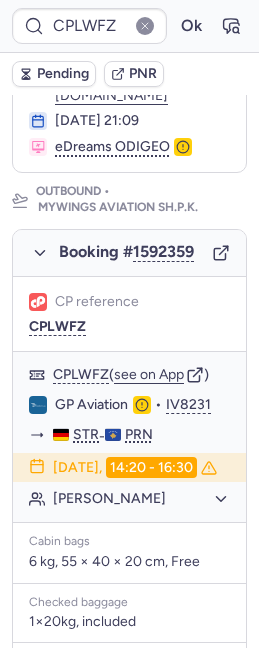 scroll, scrollTop: 284, scrollLeft: 0, axis: vertical 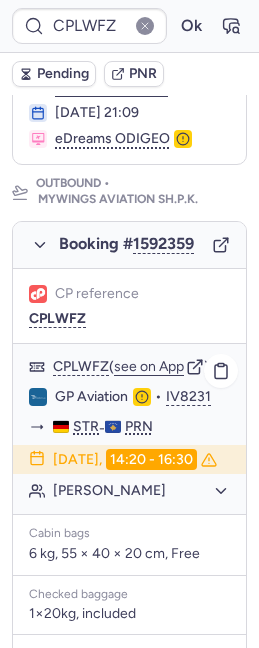 click on "Zuhrije KUPPELWIESER" 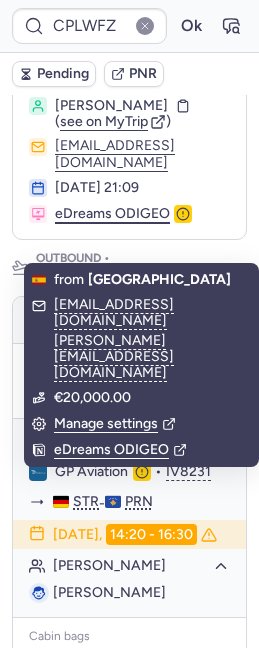 scroll, scrollTop: 205, scrollLeft: 0, axis: vertical 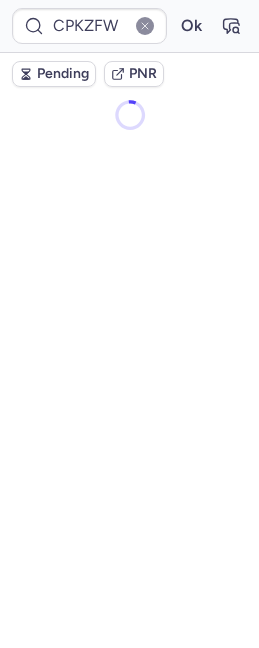 type on "CPKWCM" 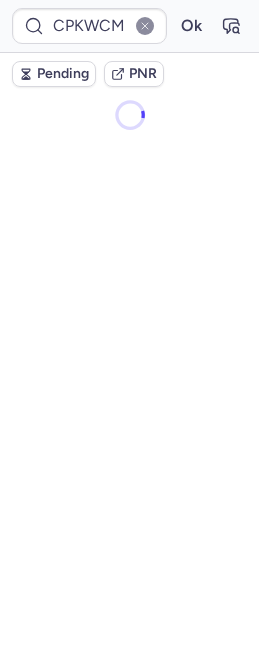 scroll, scrollTop: 0, scrollLeft: 0, axis: both 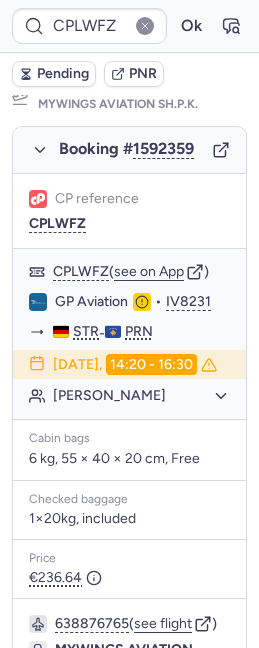 type on "CPKWCM" 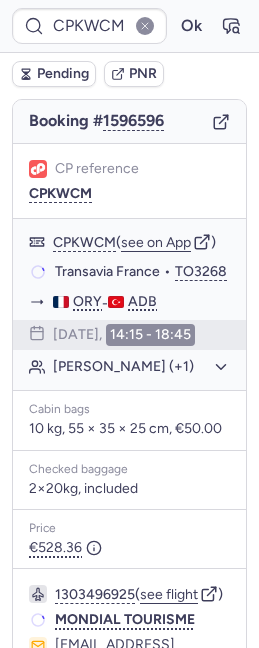 scroll, scrollTop: 211, scrollLeft: 0, axis: vertical 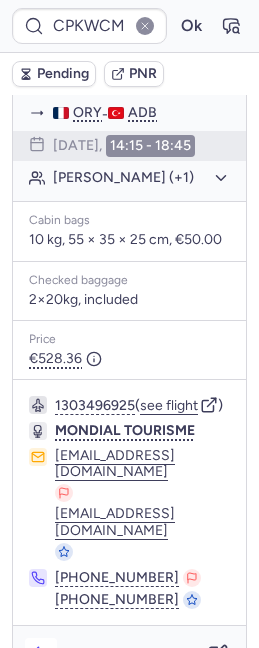 click 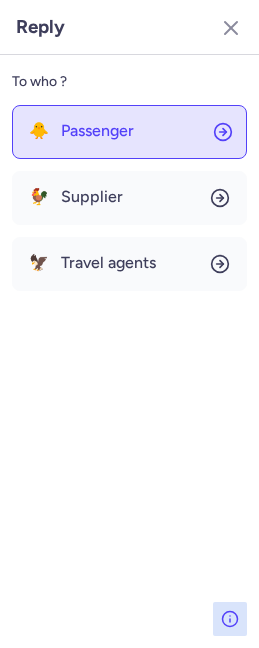 click on "🐥 Passenger" 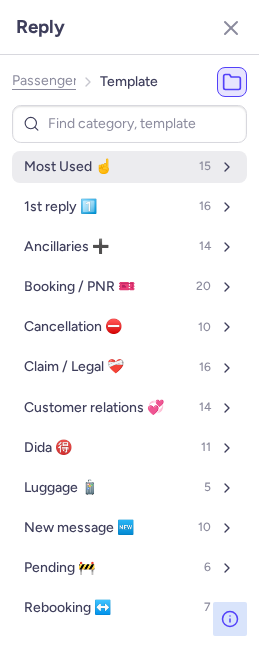 click on "Most Used ☝️ 15" at bounding box center [129, 167] 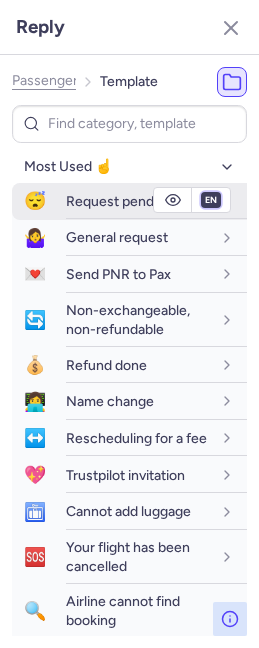 click on "fr en de nl pt es it ru" at bounding box center [211, 200] 